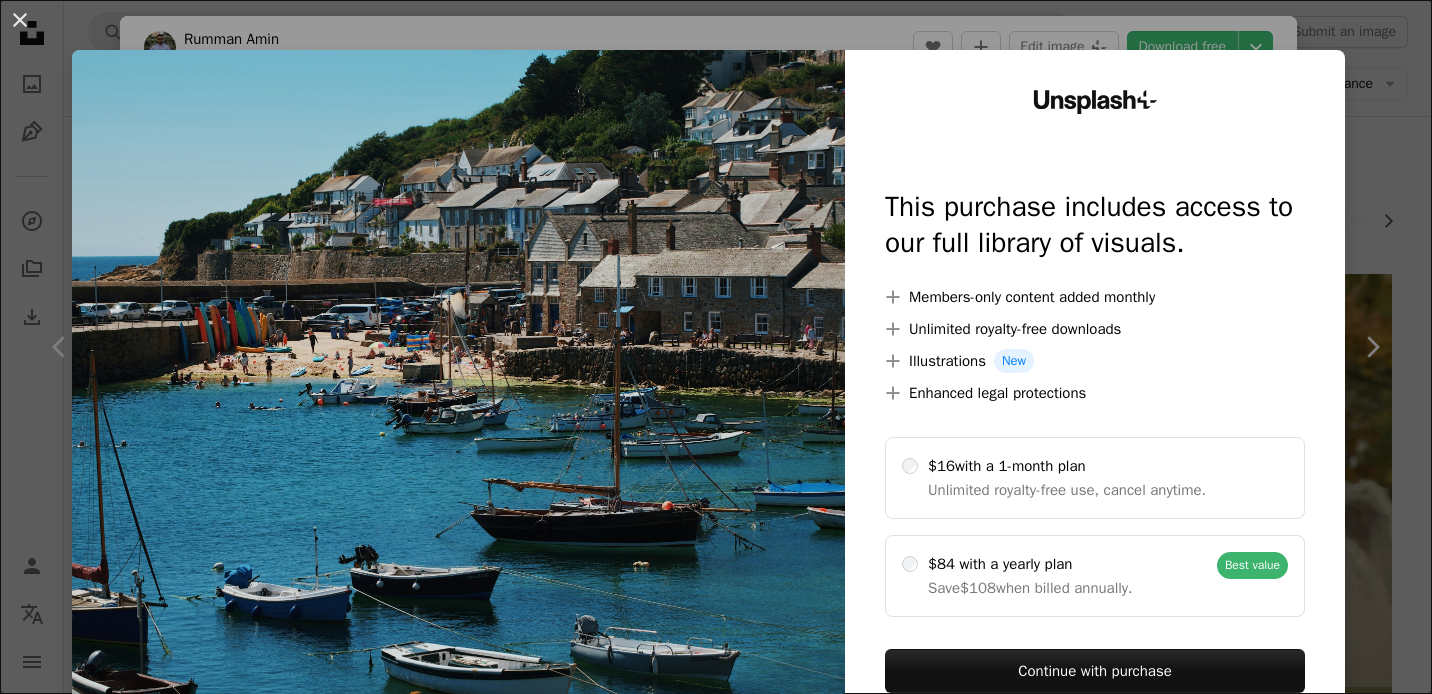 scroll, scrollTop: 13752, scrollLeft: 0, axis: vertical 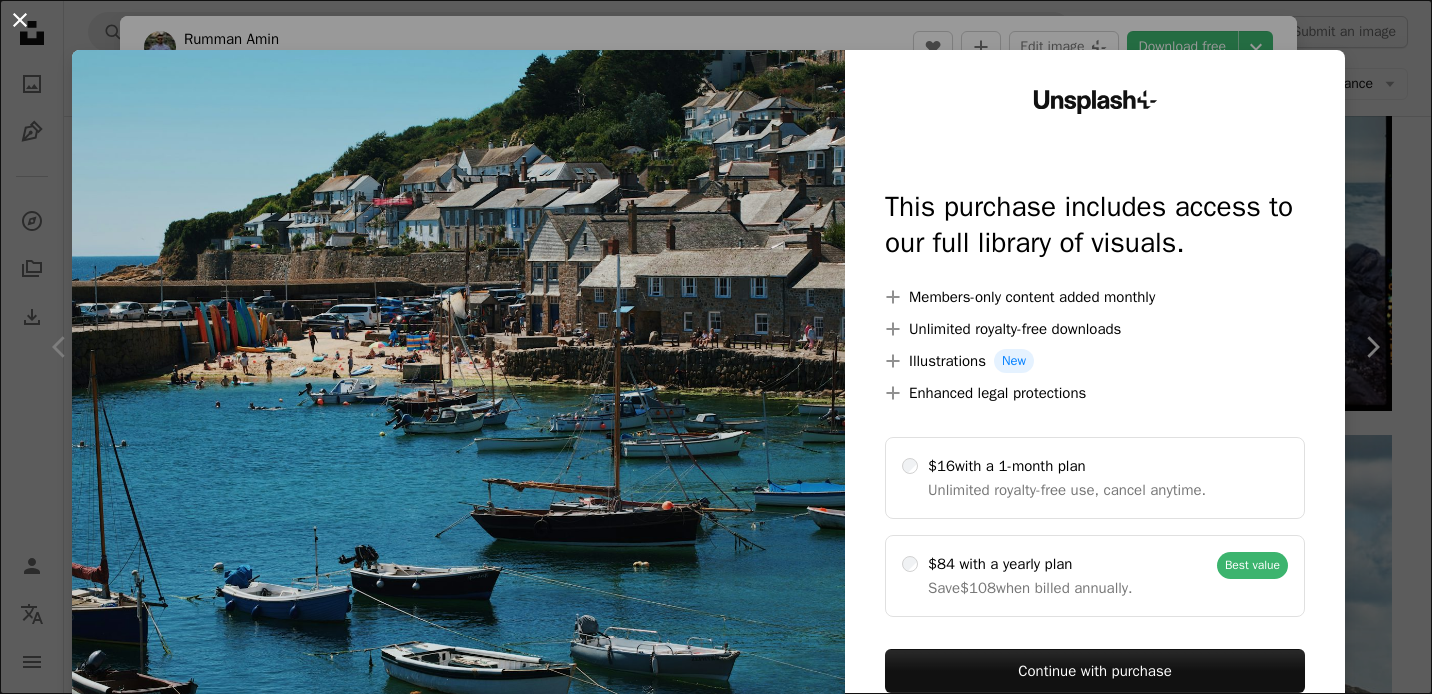click on "An X shape" at bounding box center (20, 20) 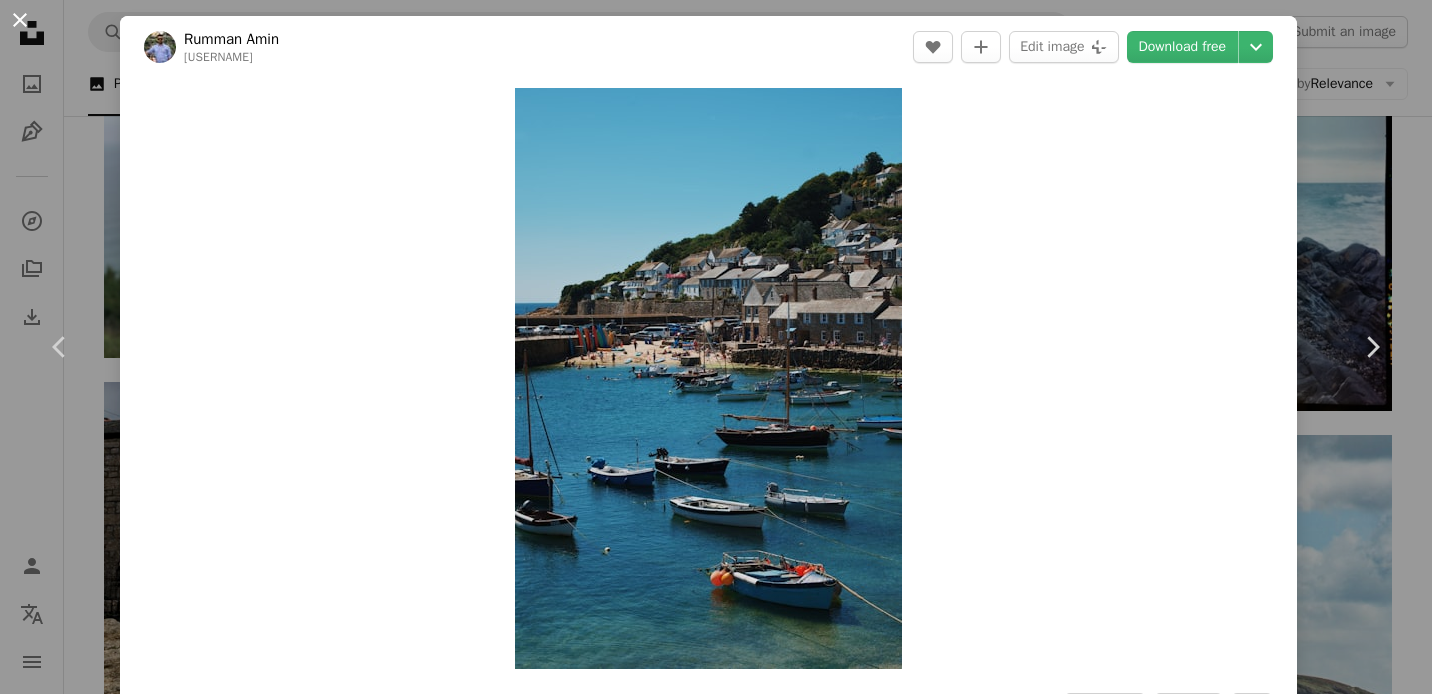 click on "An X shape" at bounding box center [20, 20] 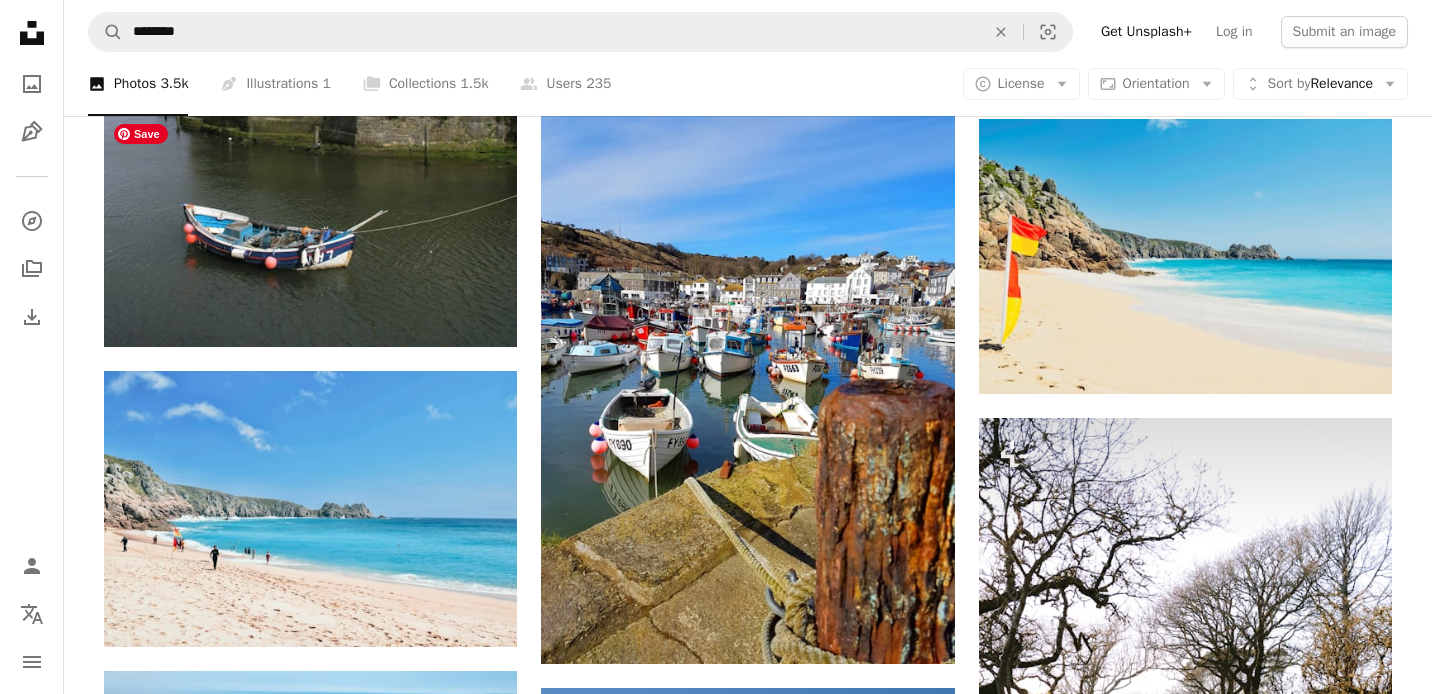 scroll, scrollTop: 15910, scrollLeft: 0, axis: vertical 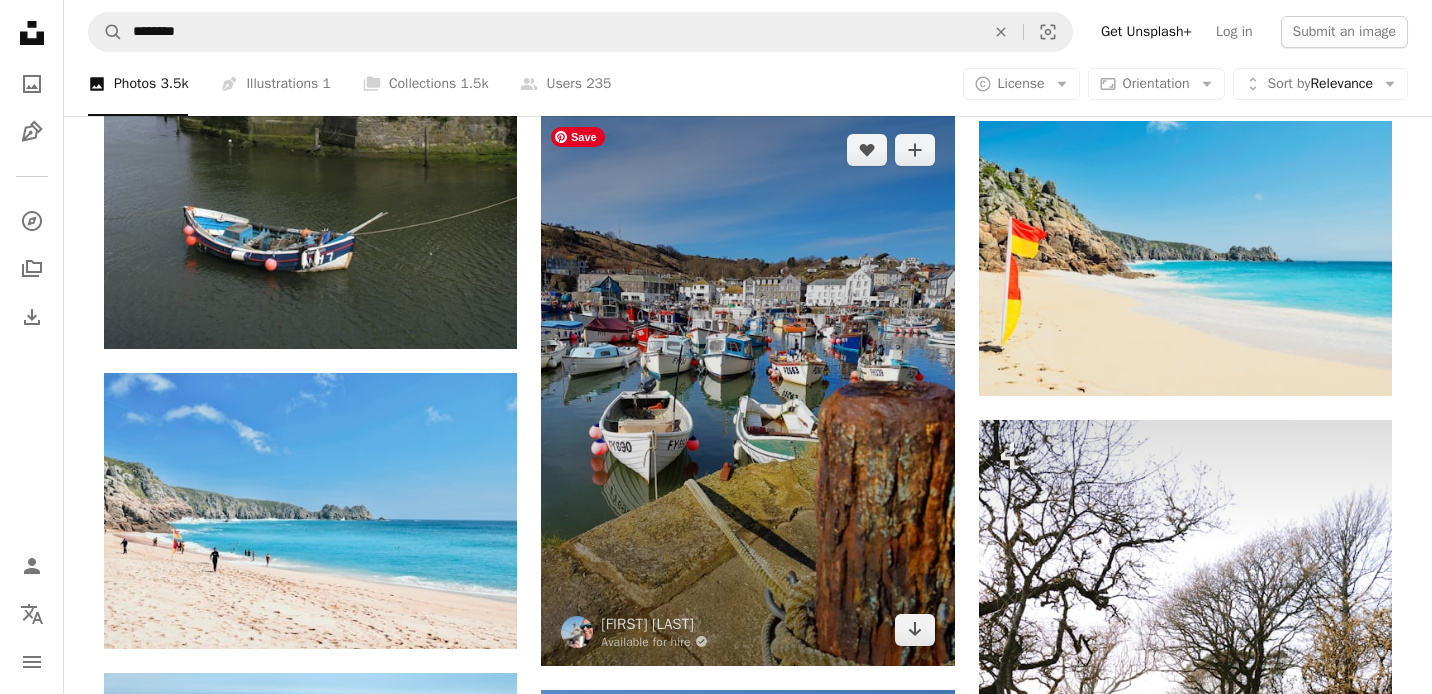 click at bounding box center [747, 389] 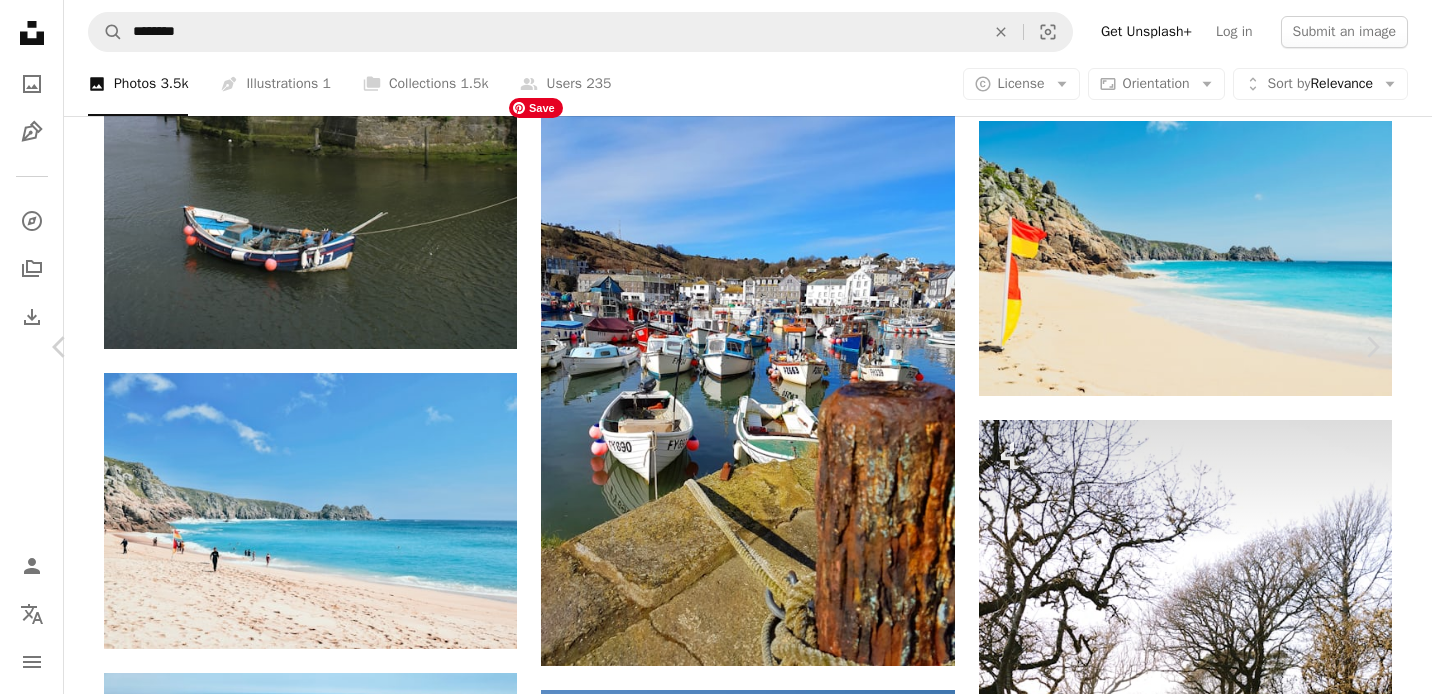 scroll, scrollTop: 29, scrollLeft: 0, axis: vertical 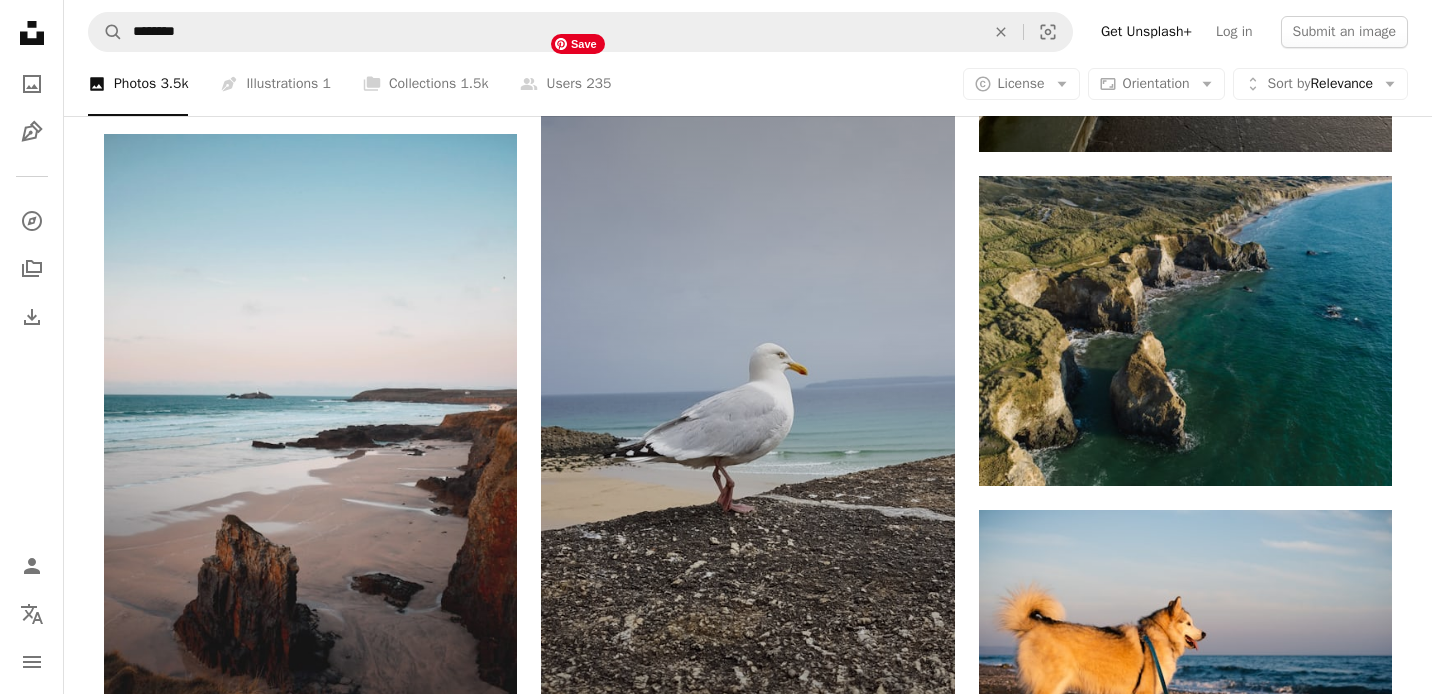 click at bounding box center (747, 447) 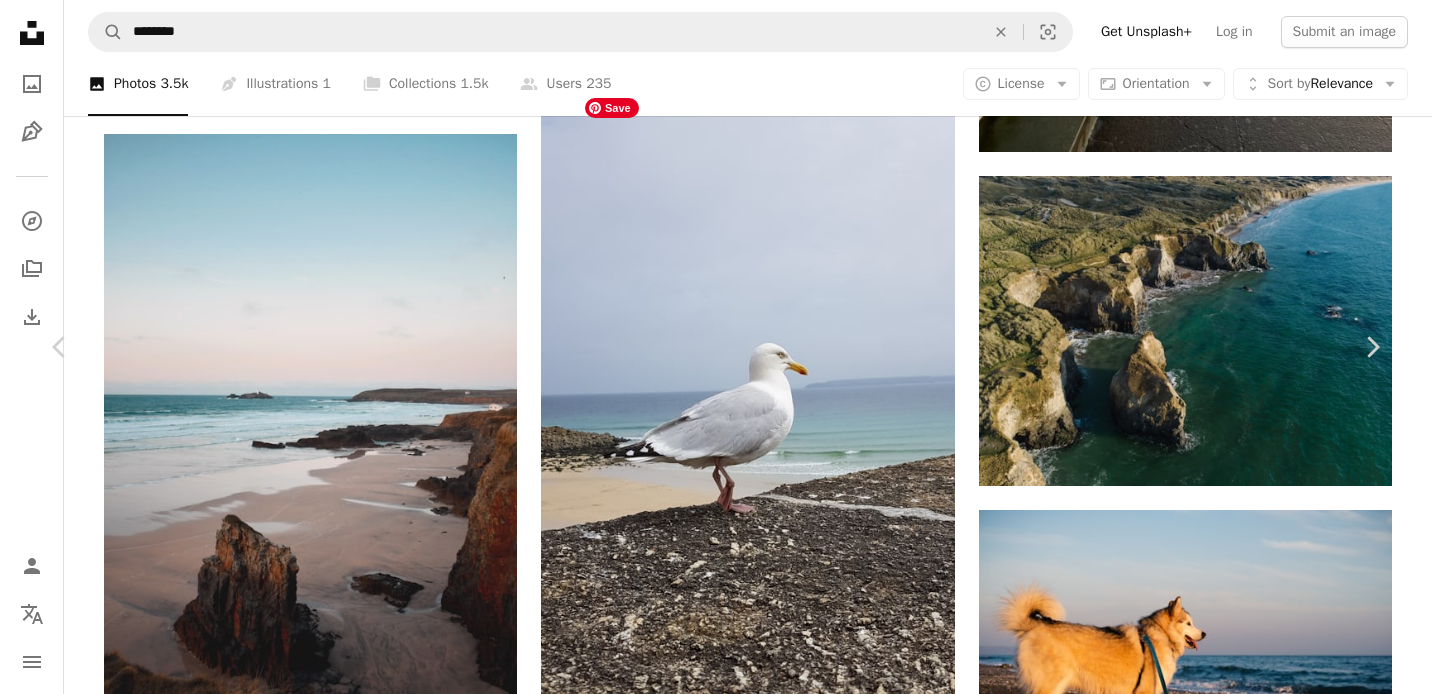 click at bounding box center (709, 9534) 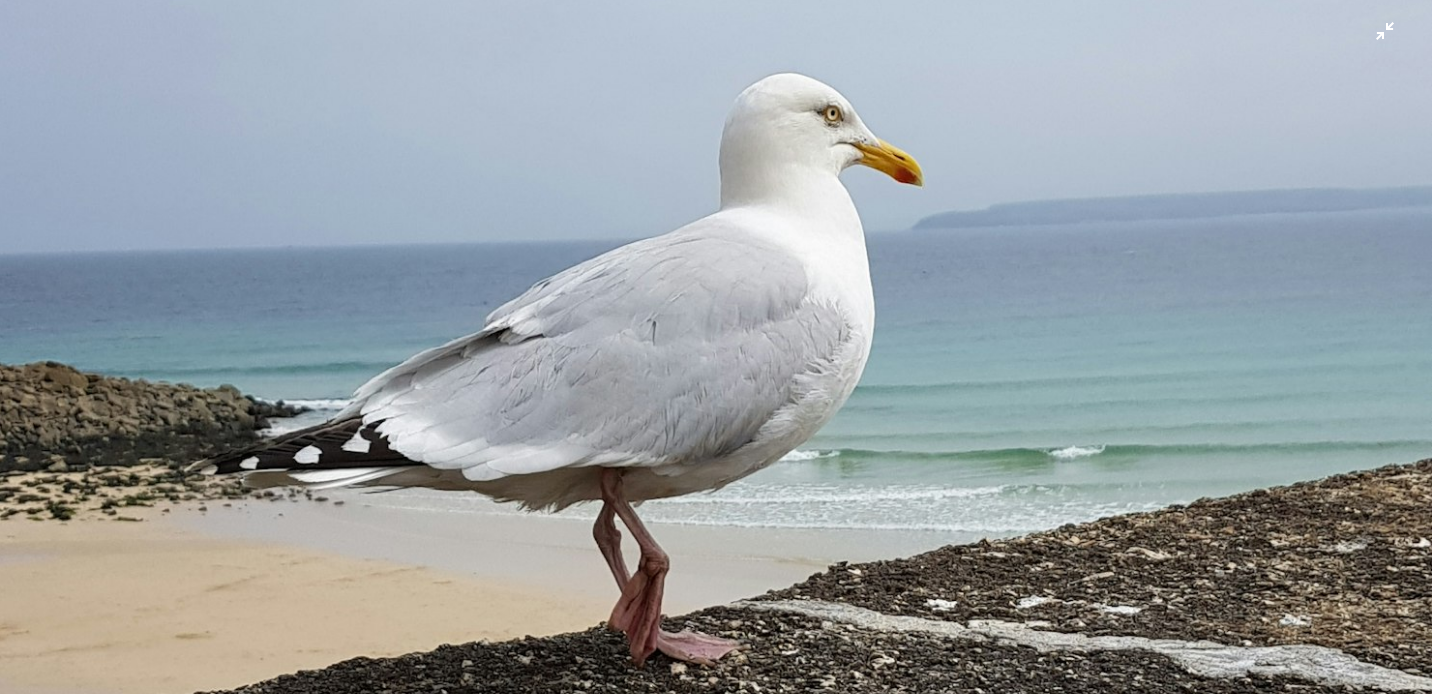 scroll, scrollTop: 1056, scrollLeft: 0, axis: vertical 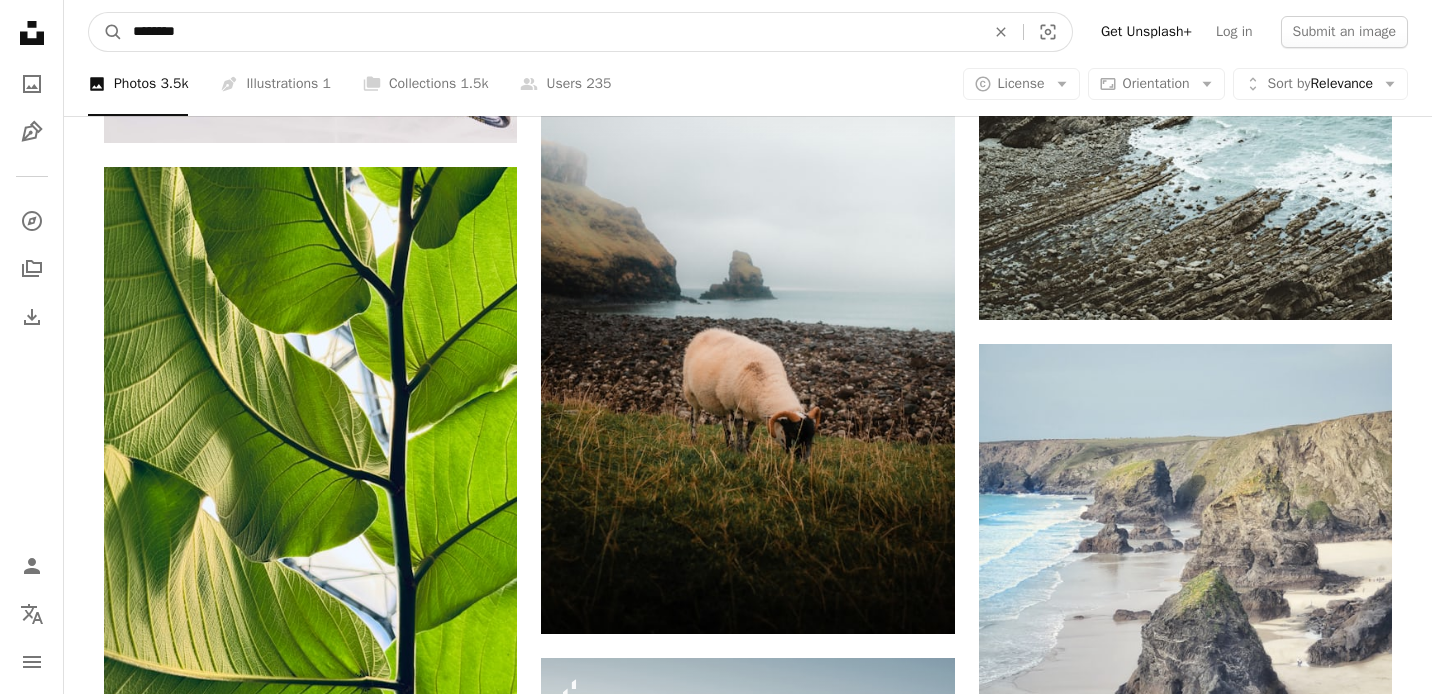 click on "********" at bounding box center (551, 32) 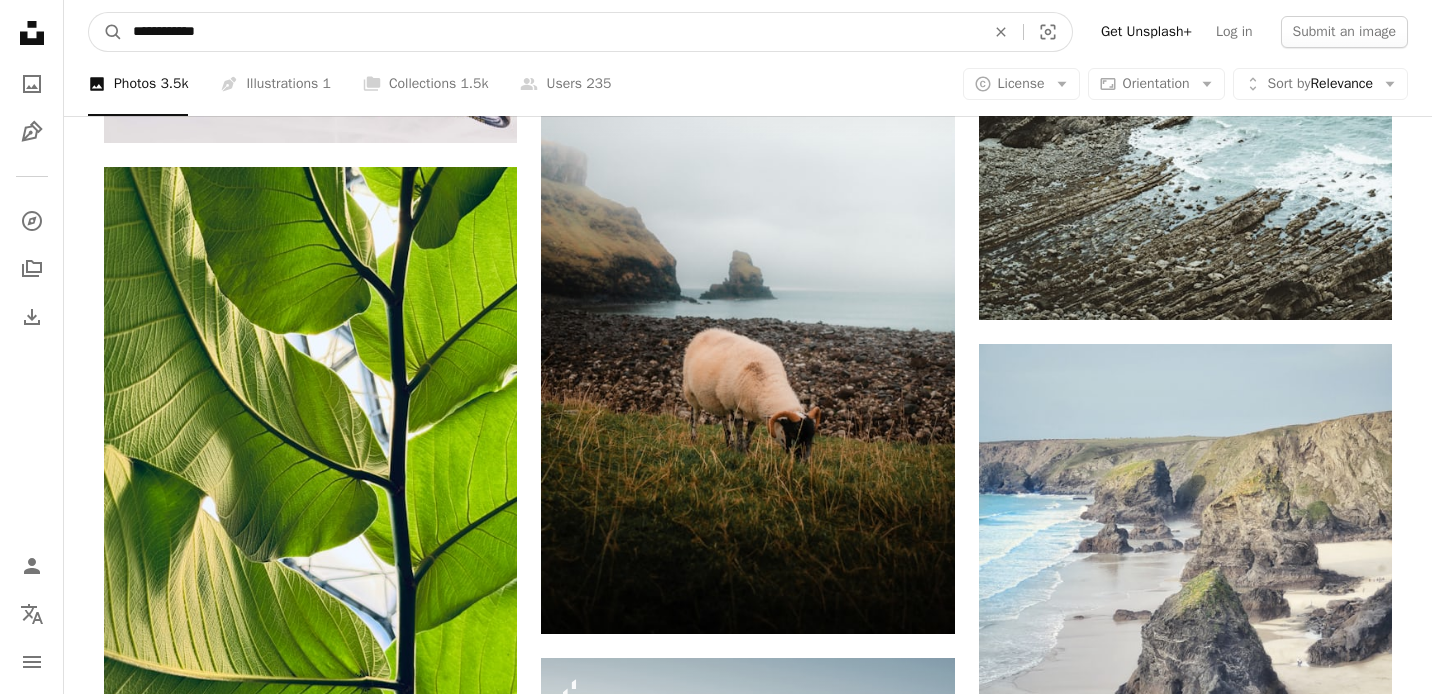 type on "**********" 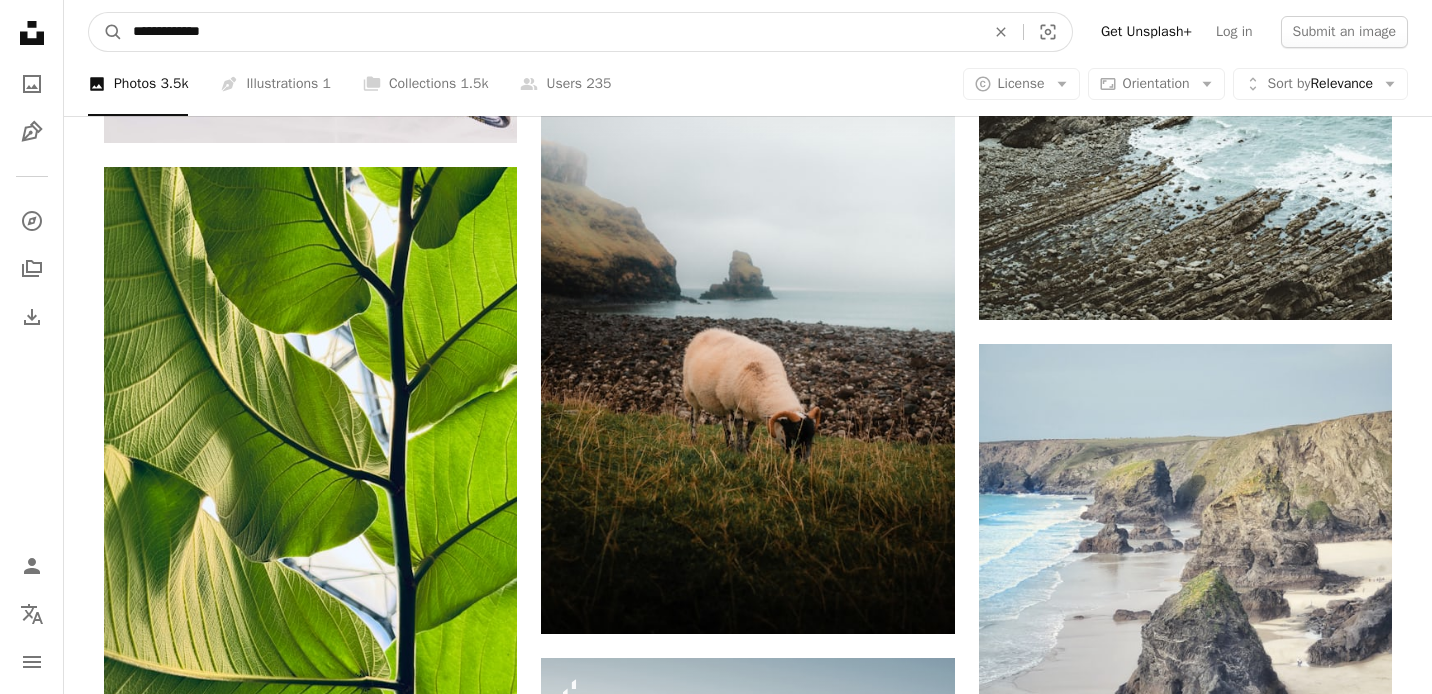 click on "A magnifying glass" at bounding box center [106, 32] 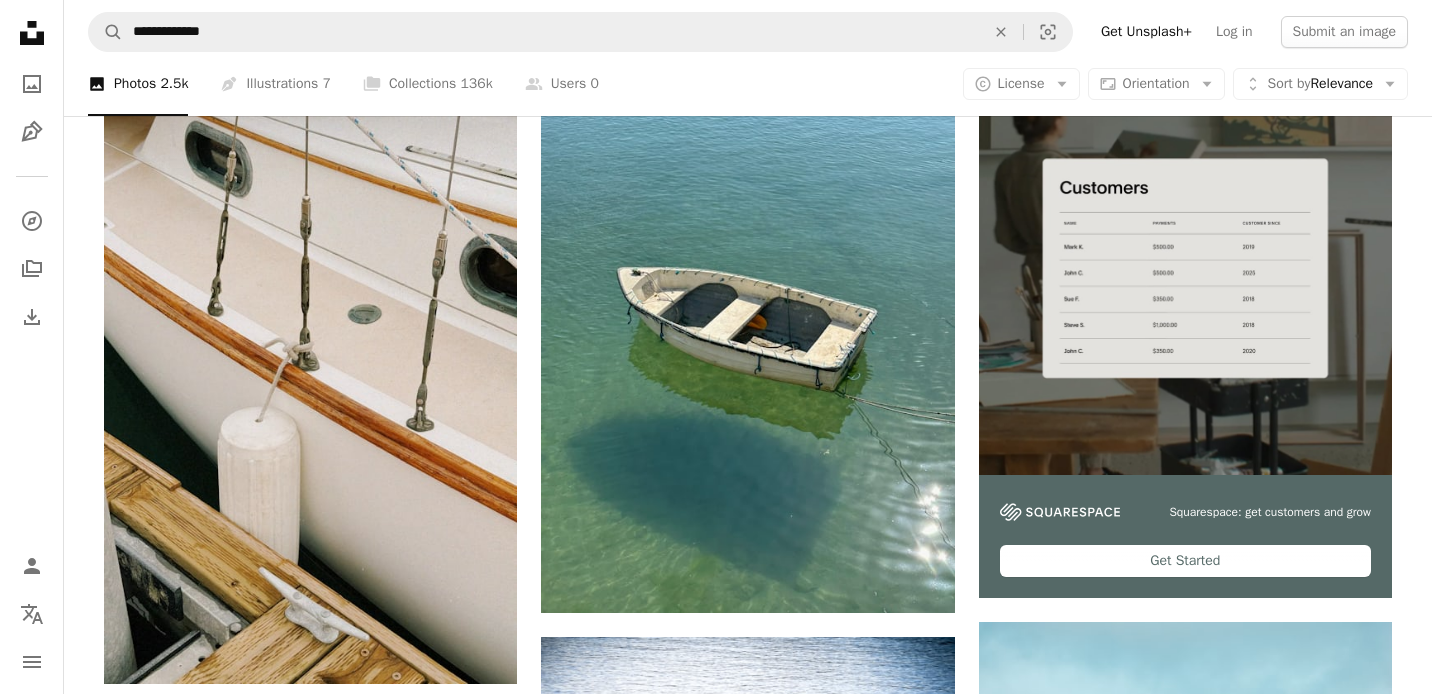 scroll, scrollTop: 204, scrollLeft: 0, axis: vertical 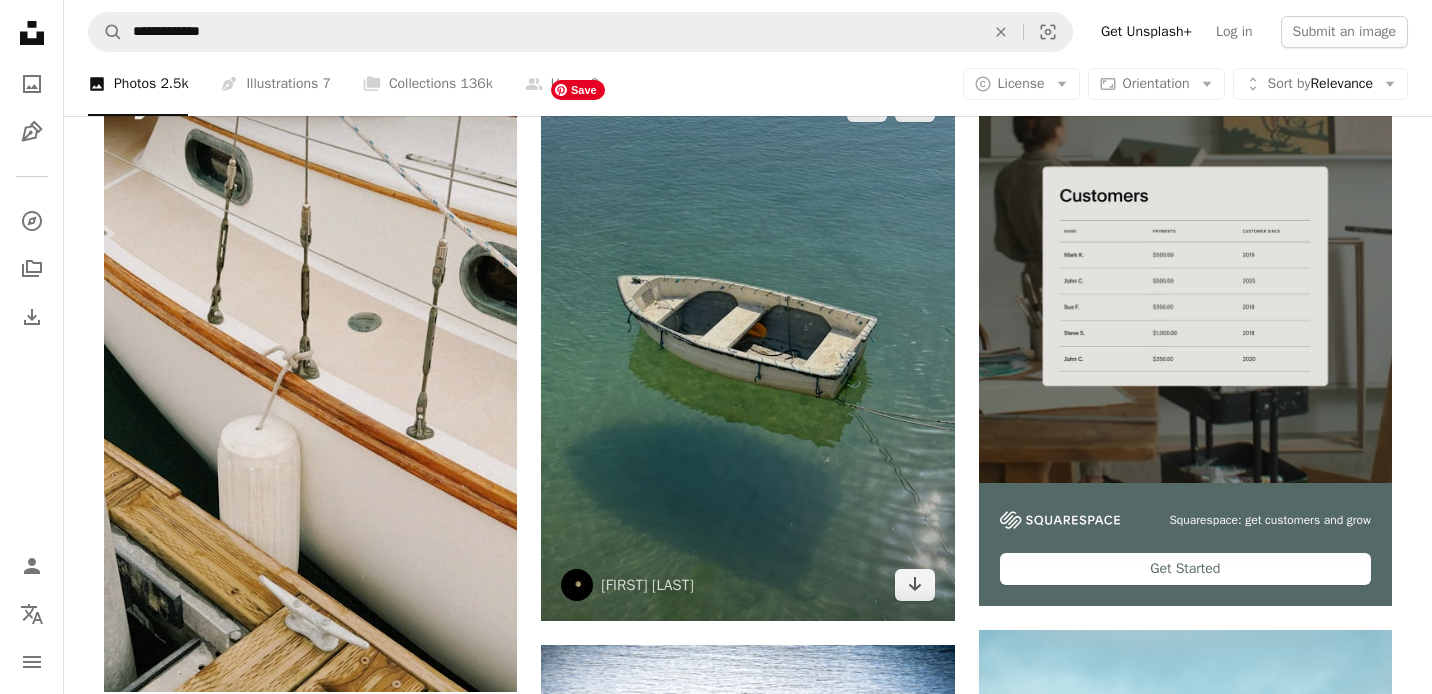 click at bounding box center [747, 345] 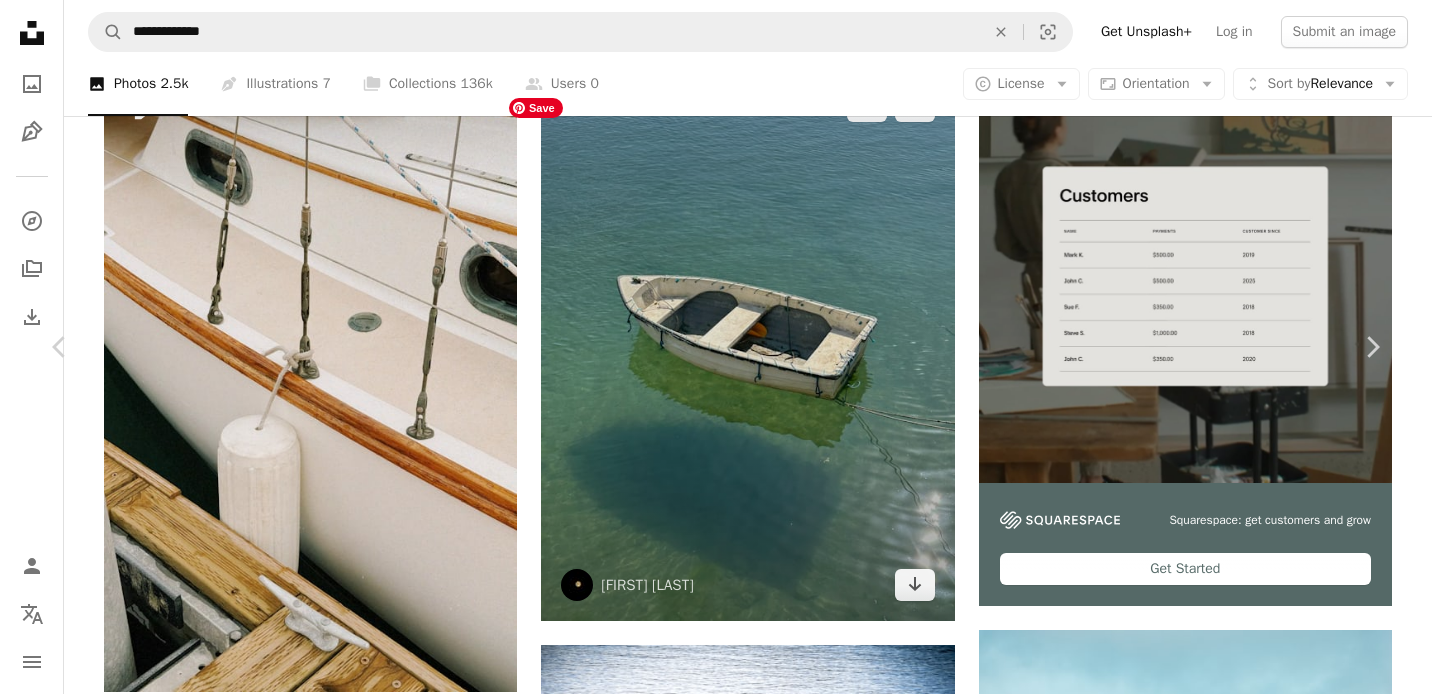 click at bounding box center [708, 4820] 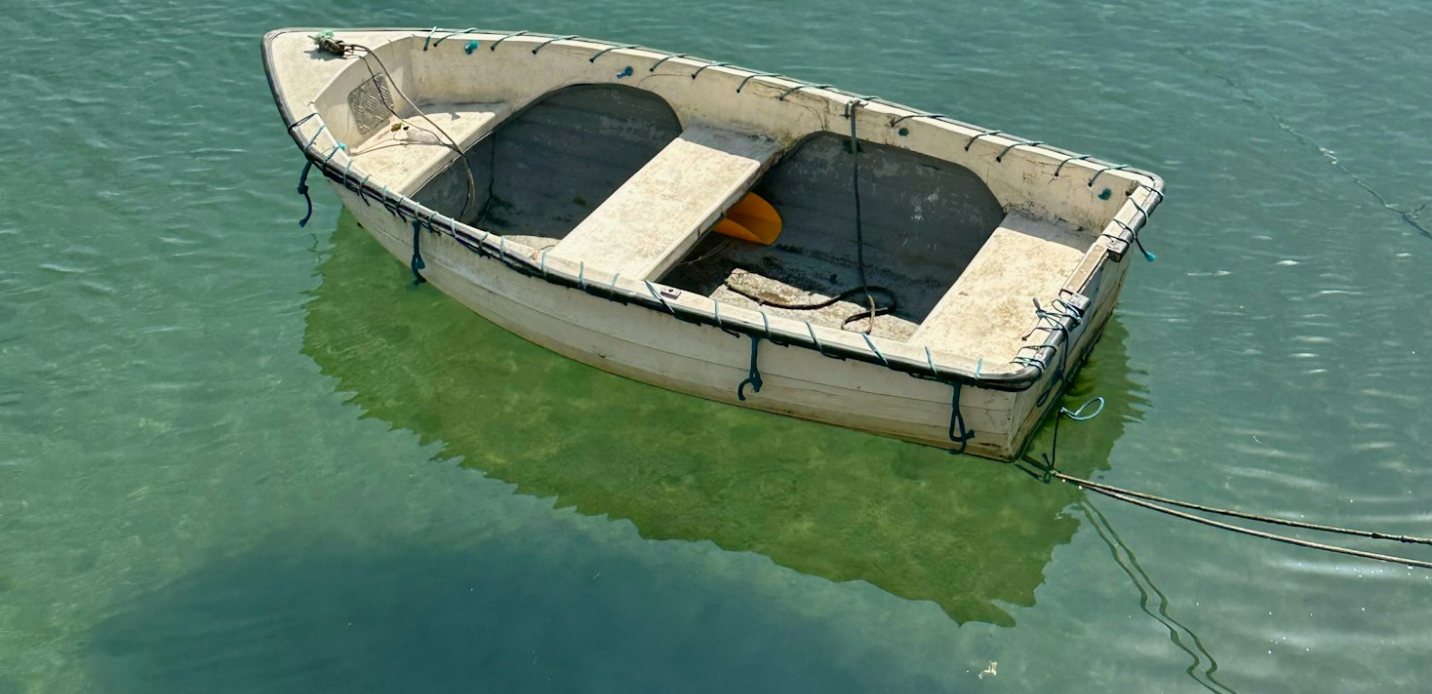 scroll, scrollTop: 669, scrollLeft: 0, axis: vertical 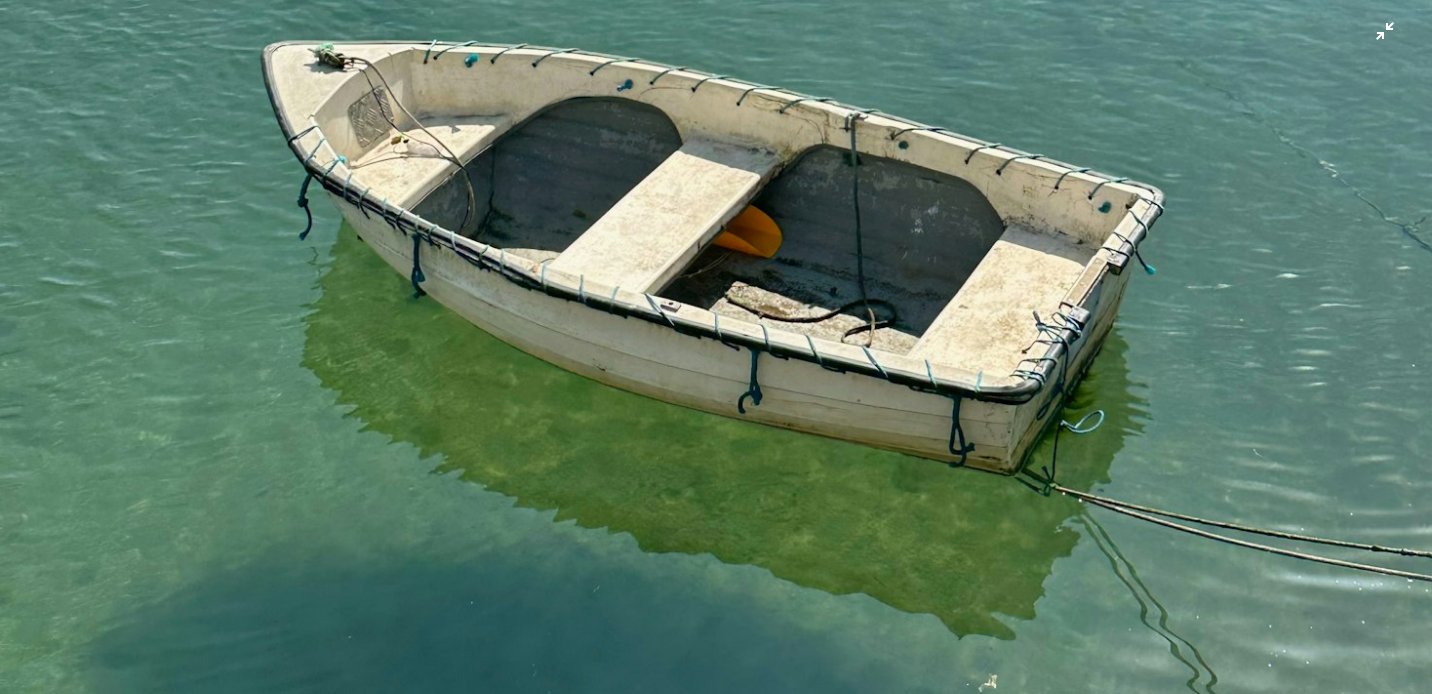 click at bounding box center [716, 286] 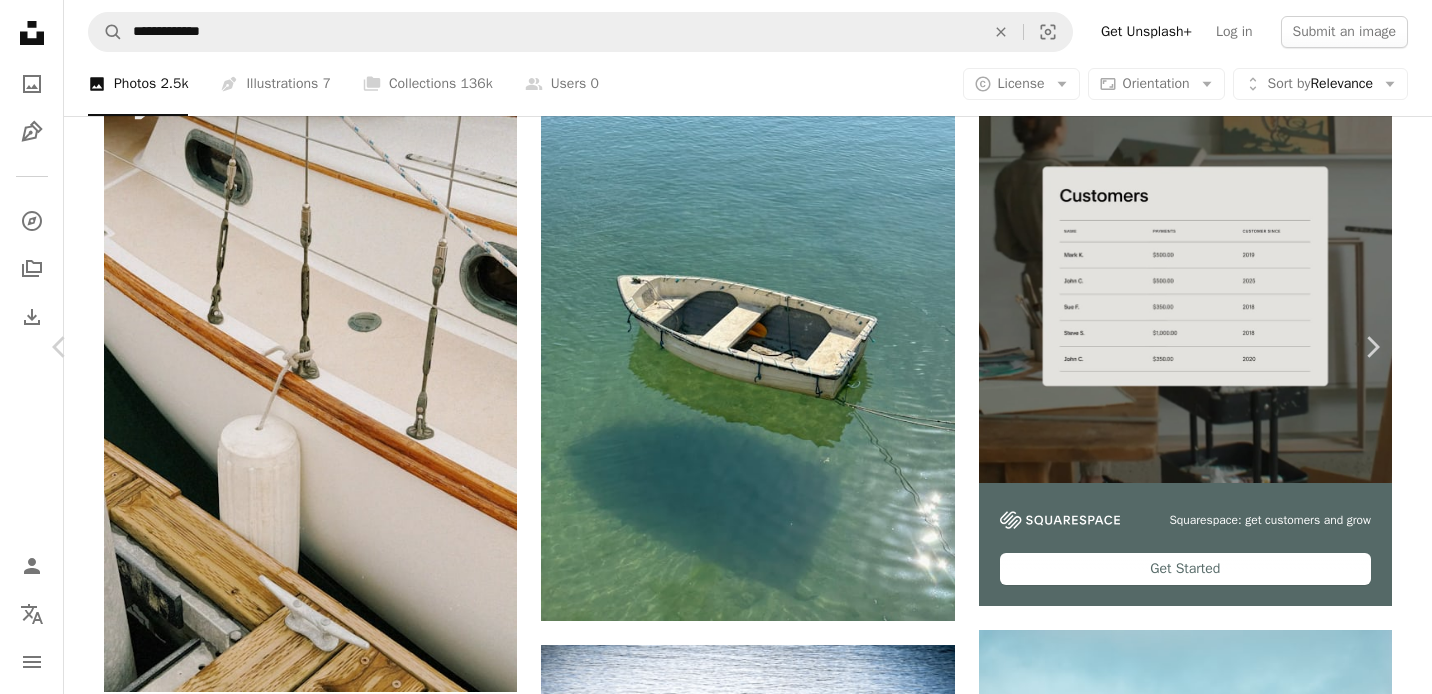 click on "[LOCATION] [LOCATION] [COUNTRY] [CAMERA] [BRAND], [MODEL] [SAFETY] [LICENSE] [SEA] [BOAT] [ROWBOAT] [CLEARWATER] [UNITED KINGDOM] [STATE] [FREE STOCK PHOTOS] [BROWSING PREMIUM RELATED IMAGES ON ISTOCK] [SAVE] [CODE] [VIEW MORE ON ISTOCK] [RELATED IMAGES] [AVAILABLE FOR HIRE] [ARROW POINTING DOWN] [AVAILABLE FOR HIRE] [ARROW POINTING DOWN]" at bounding box center (716, 4789) 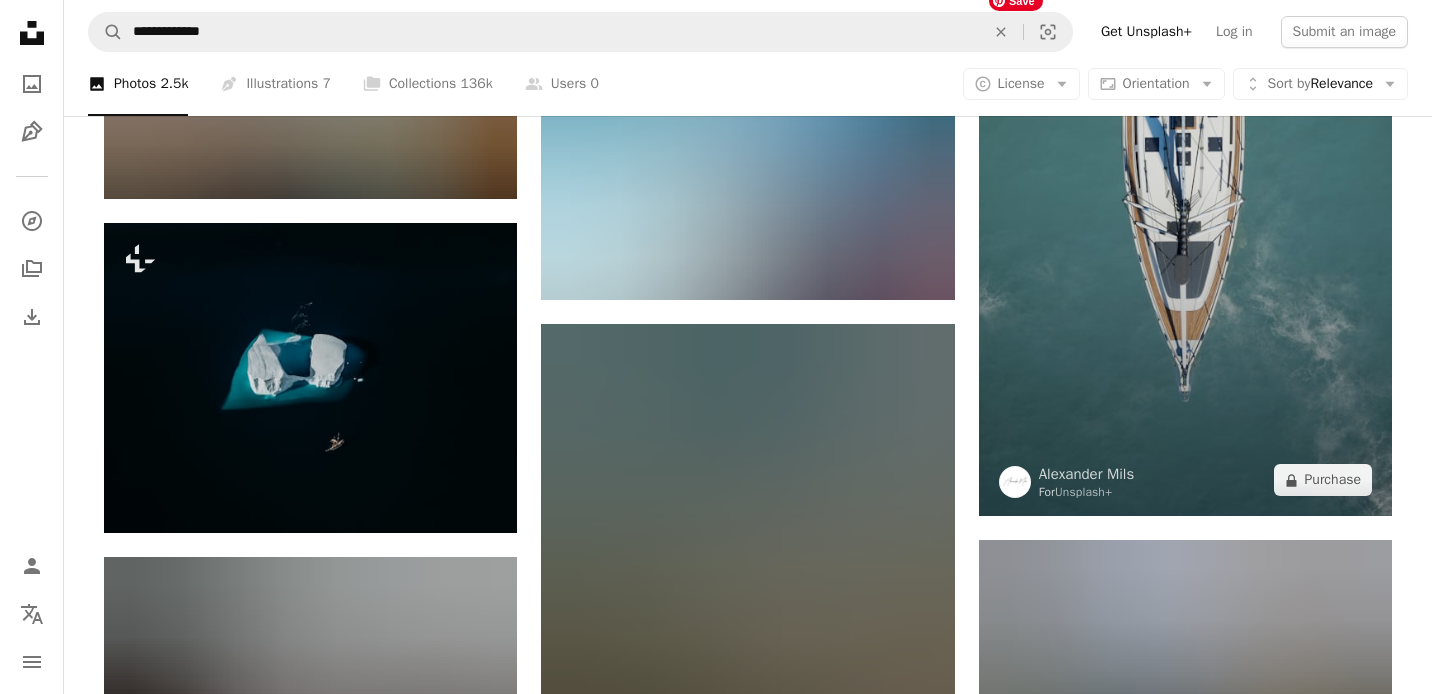 scroll, scrollTop: 1697, scrollLeft: 0, axis: vertical 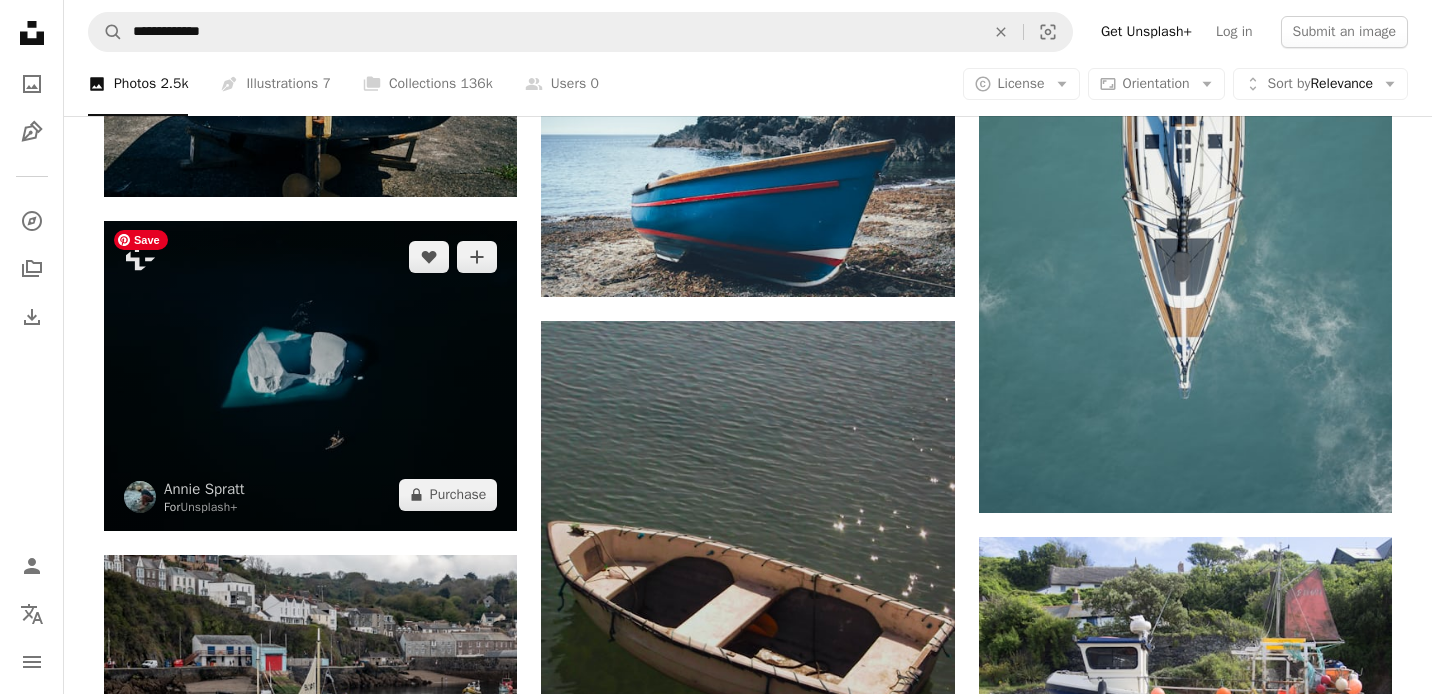 click at bounding box center (310, 376) 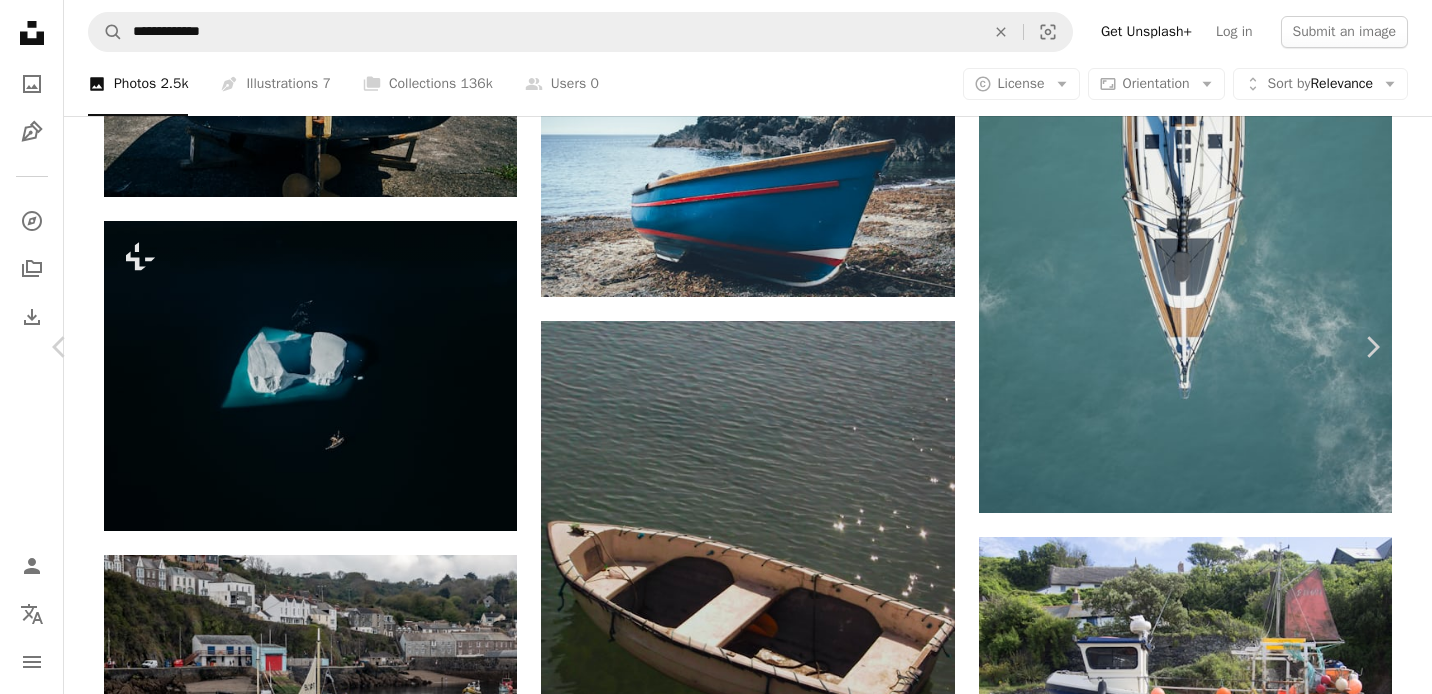click on "[FIRST] [LAST]" at bounding box center [716, 3296] 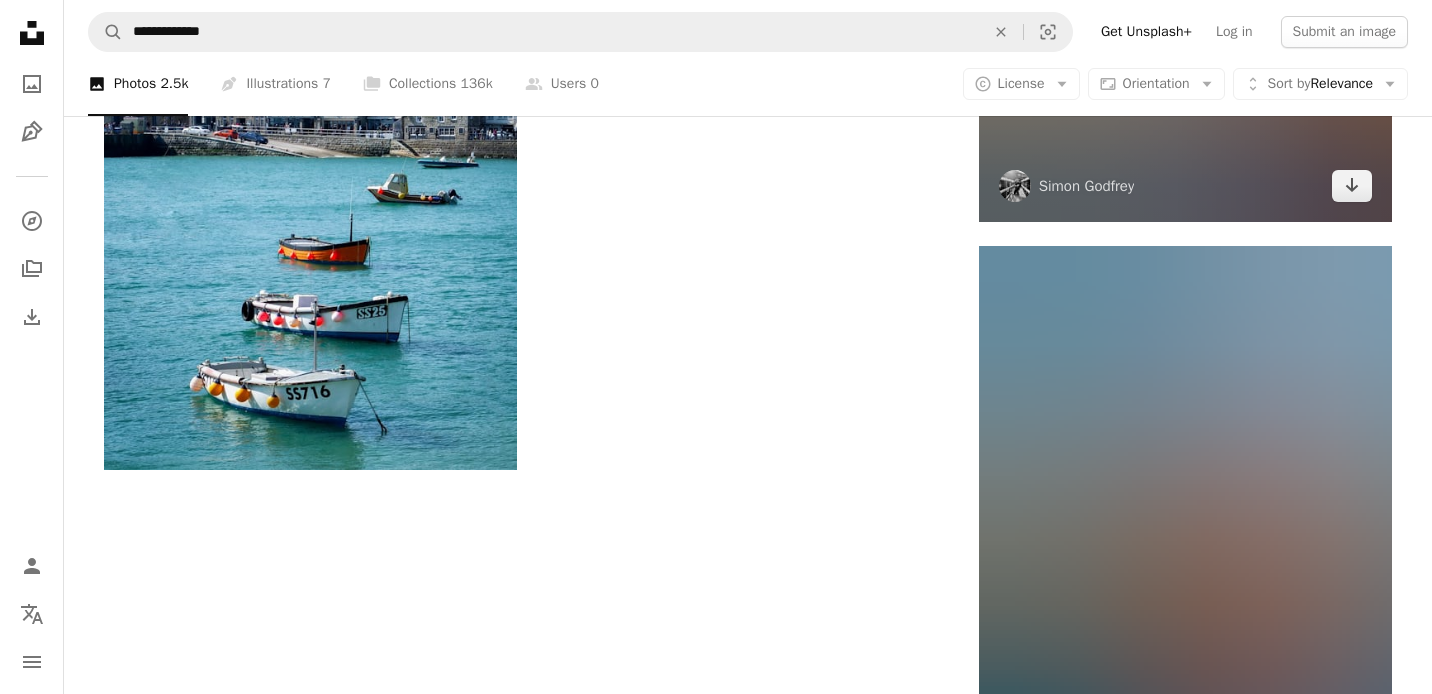 scroll, scrollTop: 3188, scrollLeft: 0, axis: vertical 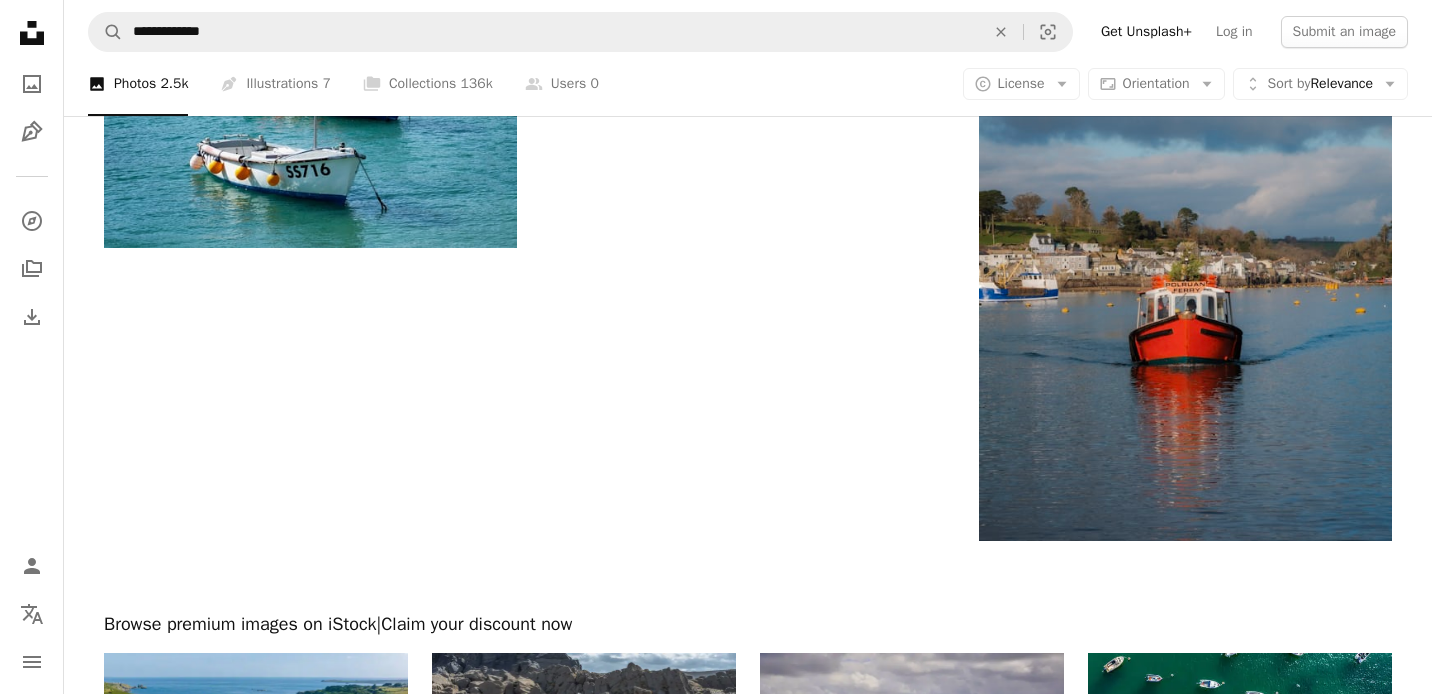 click on "Load more" at bounding box center (748, 1194) 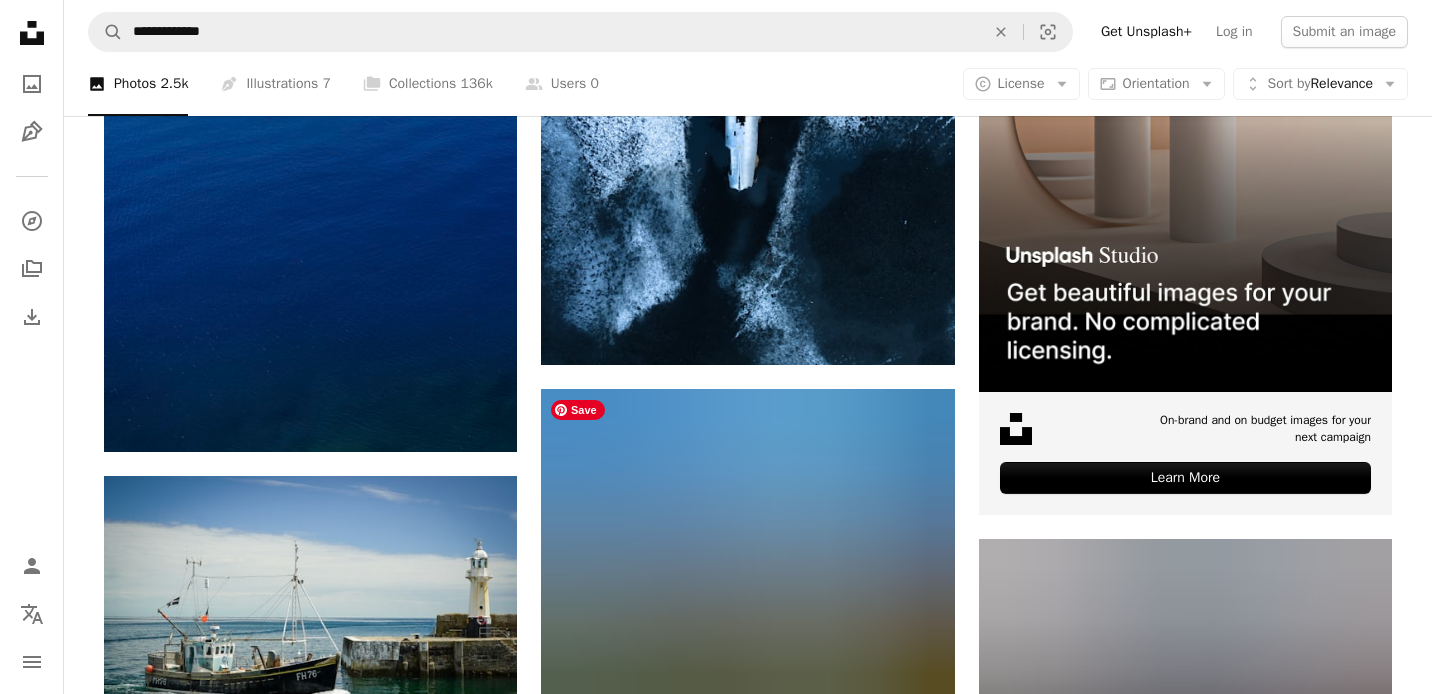 scroll, scrollTop: 9365, scrollLeft: 0, axis: vertical 